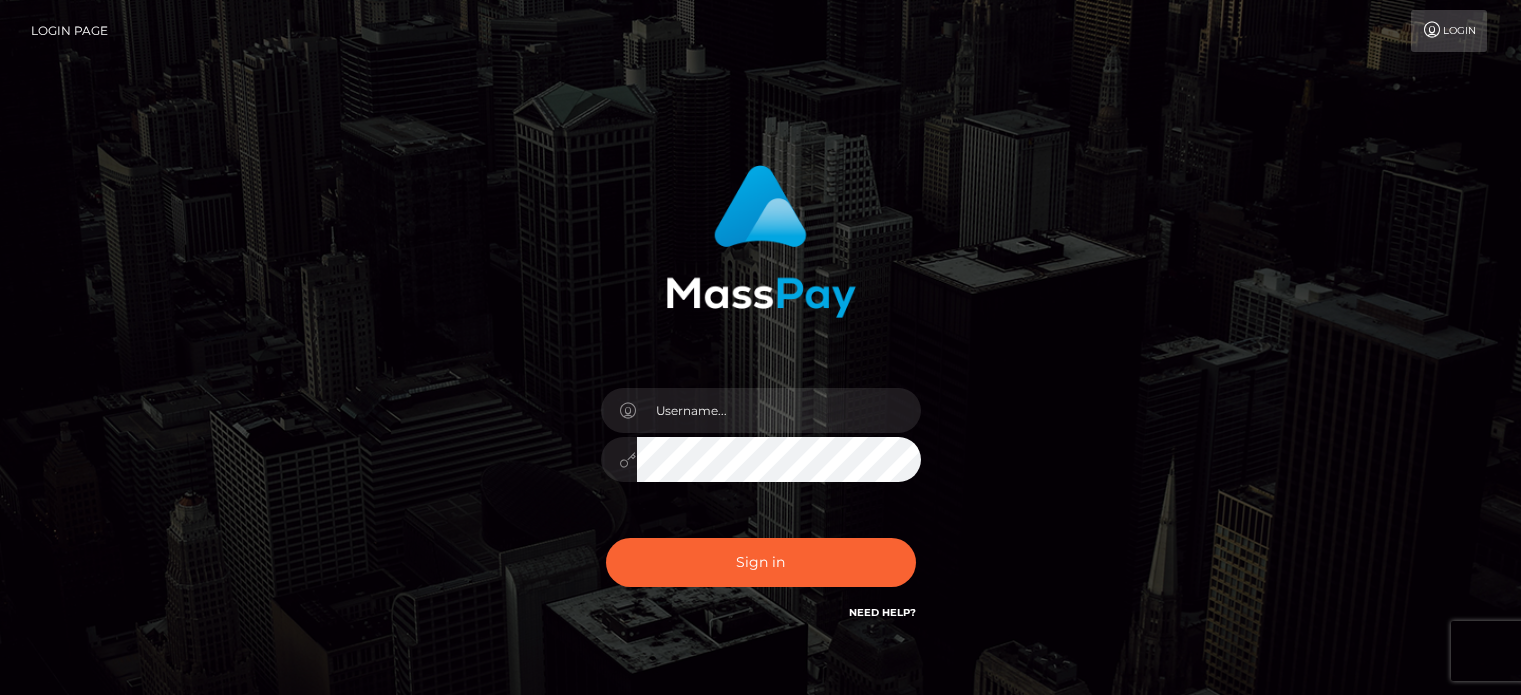 scroll, scrollTop: 0, scrollLeft: 0, axis: both 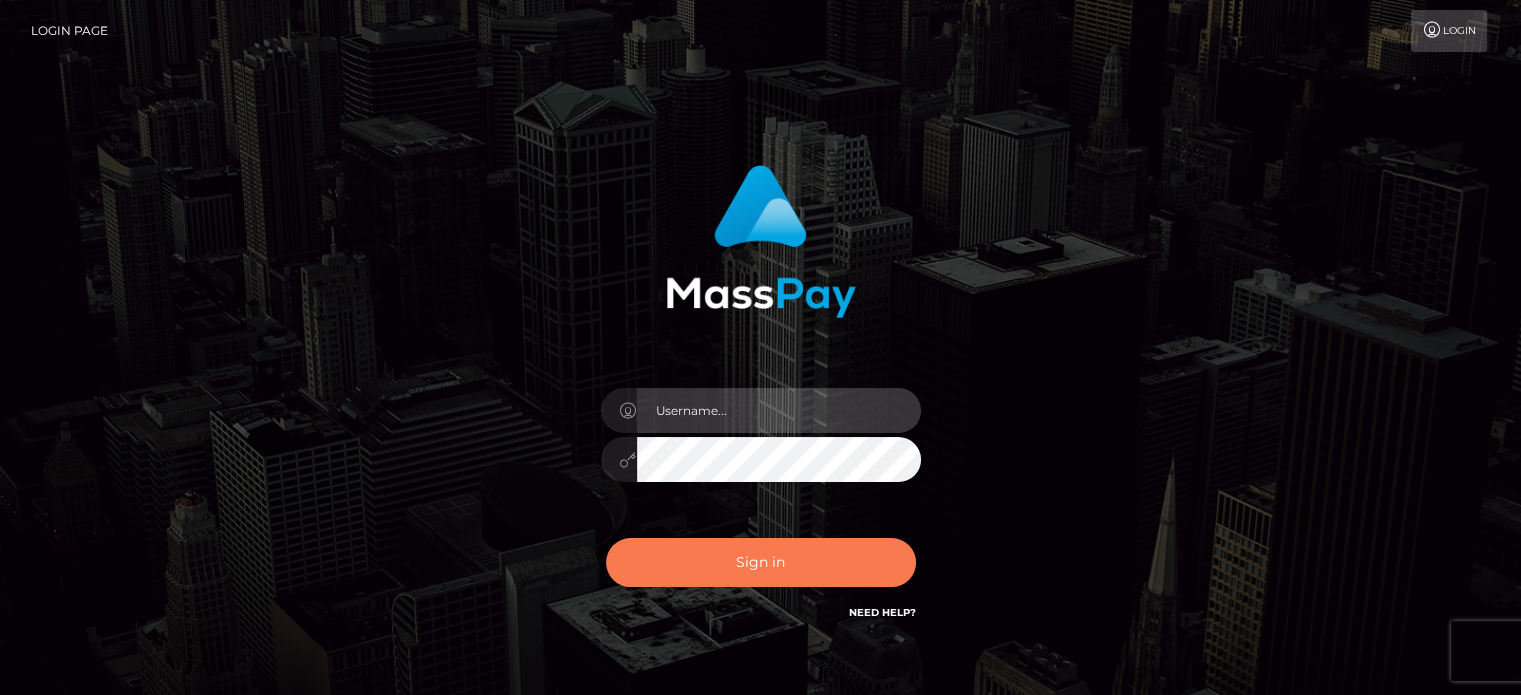 type on "kristy.ai" 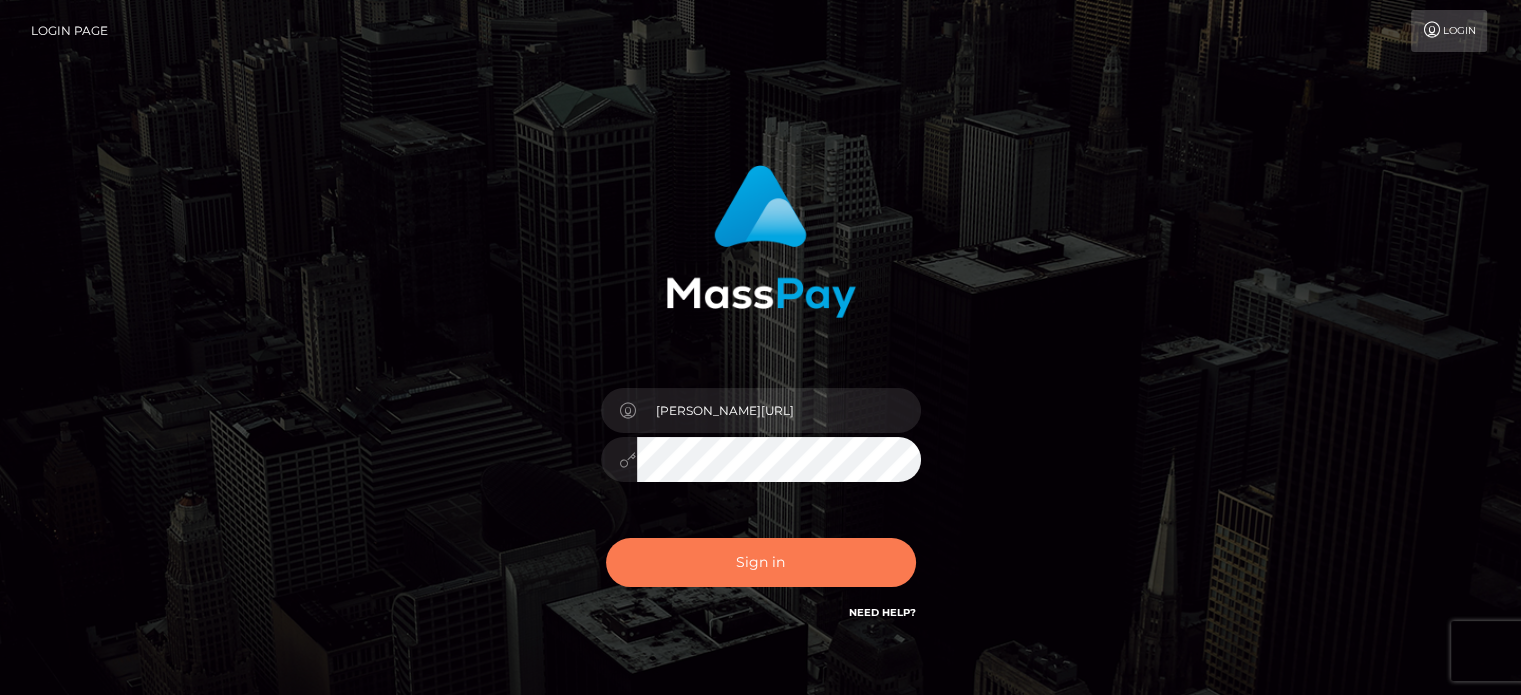 click on "Sign in" at bounding box center [761, 562] 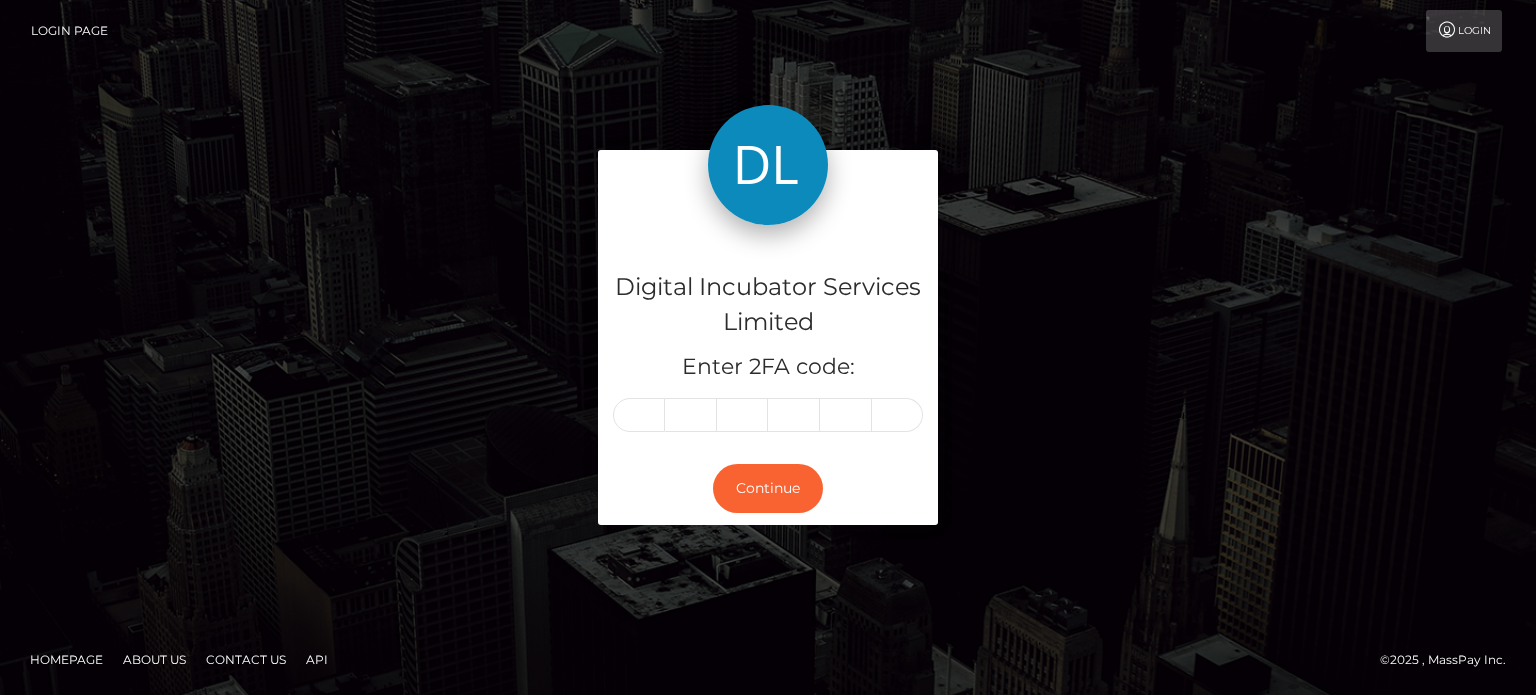 scroll, scrollTop: 0, scrollLeft: 0, axis: both 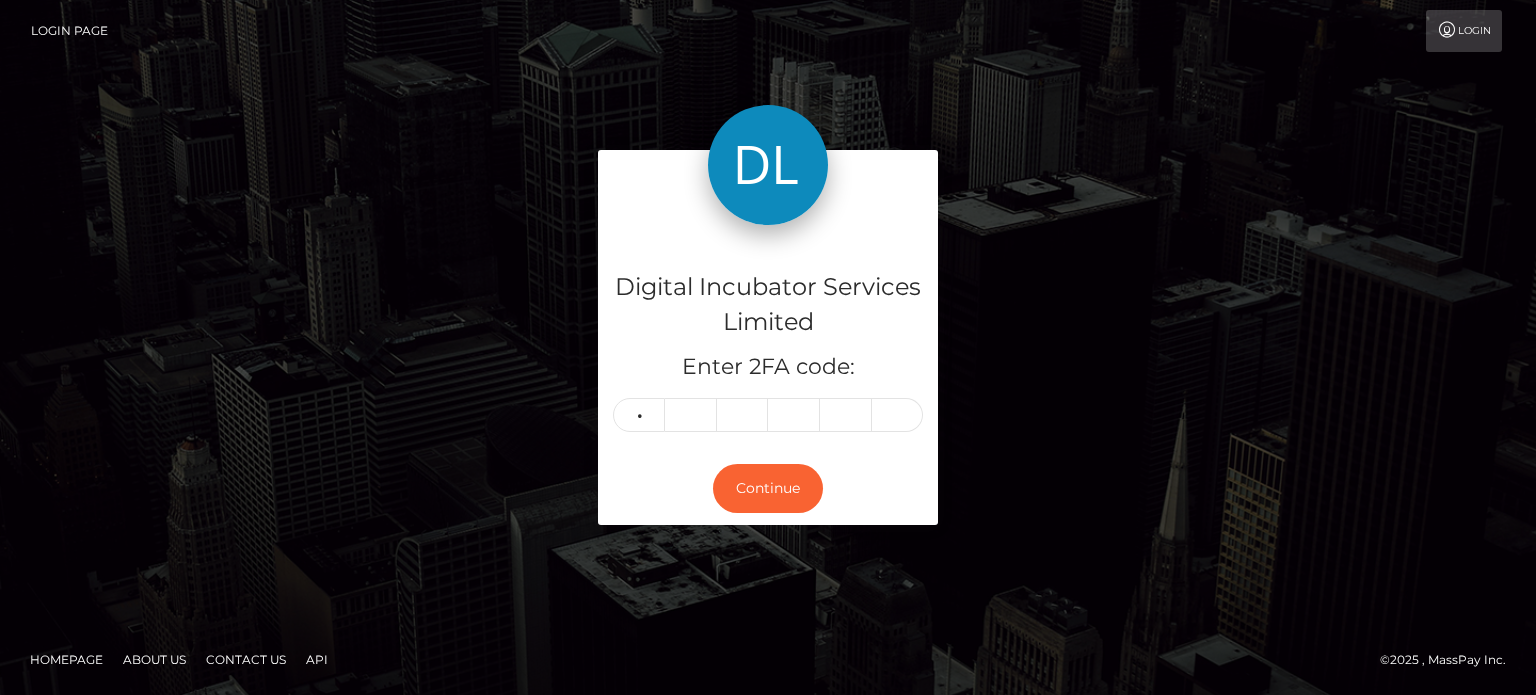 type on "7" 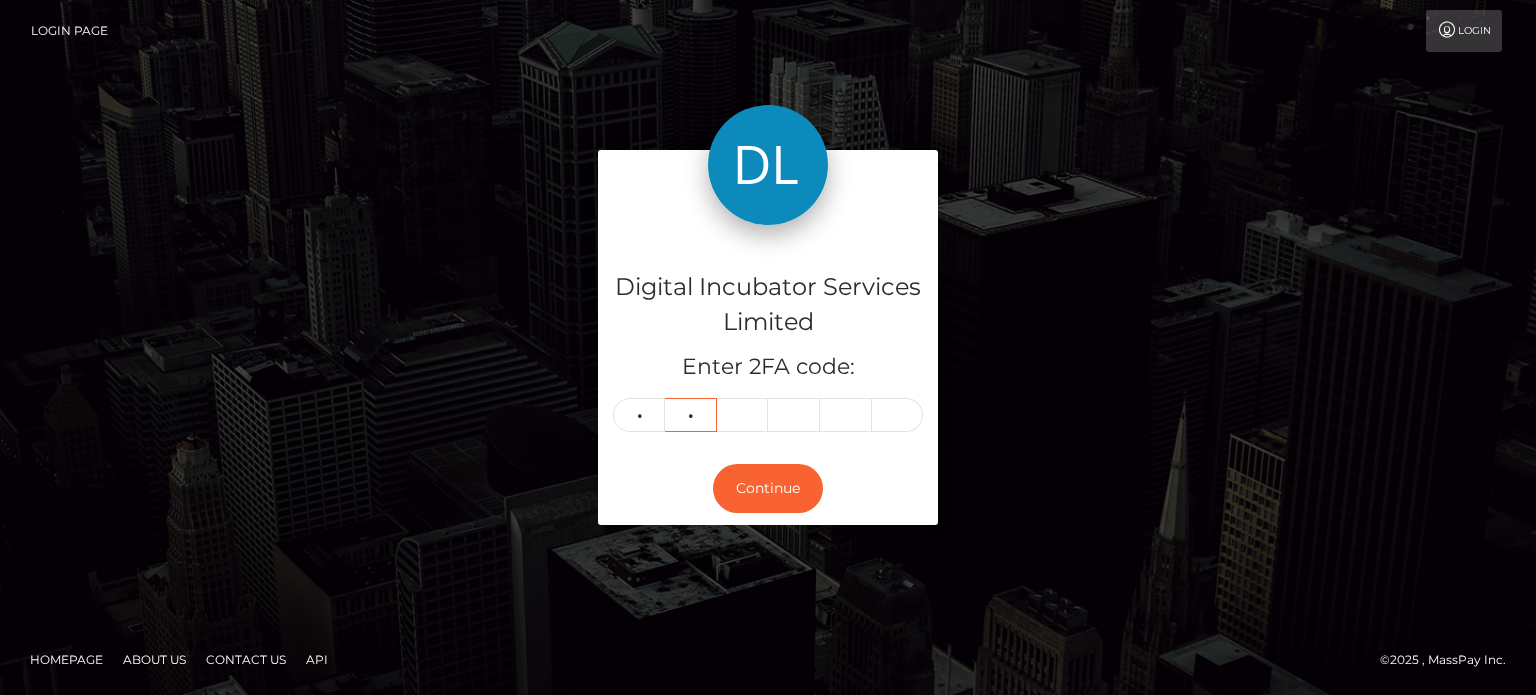 type on "0" 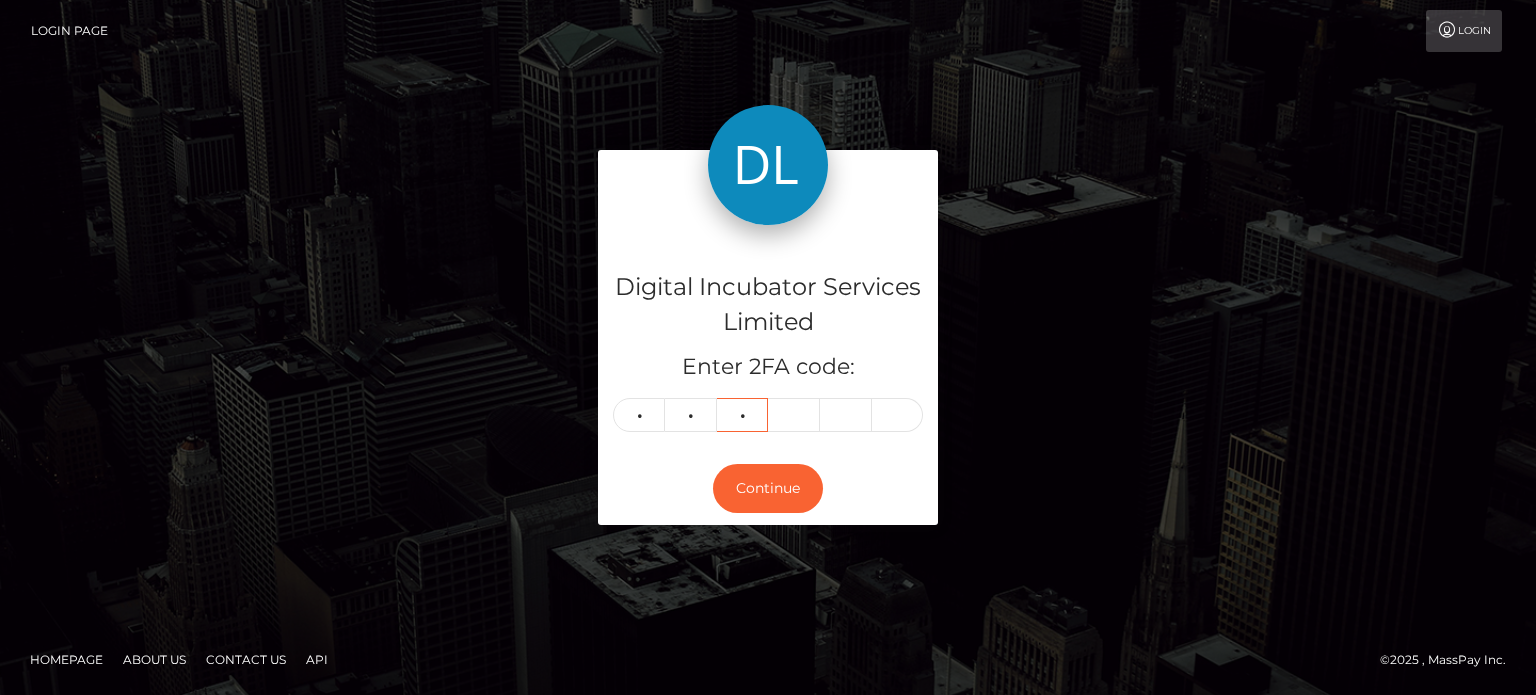 type on "0" 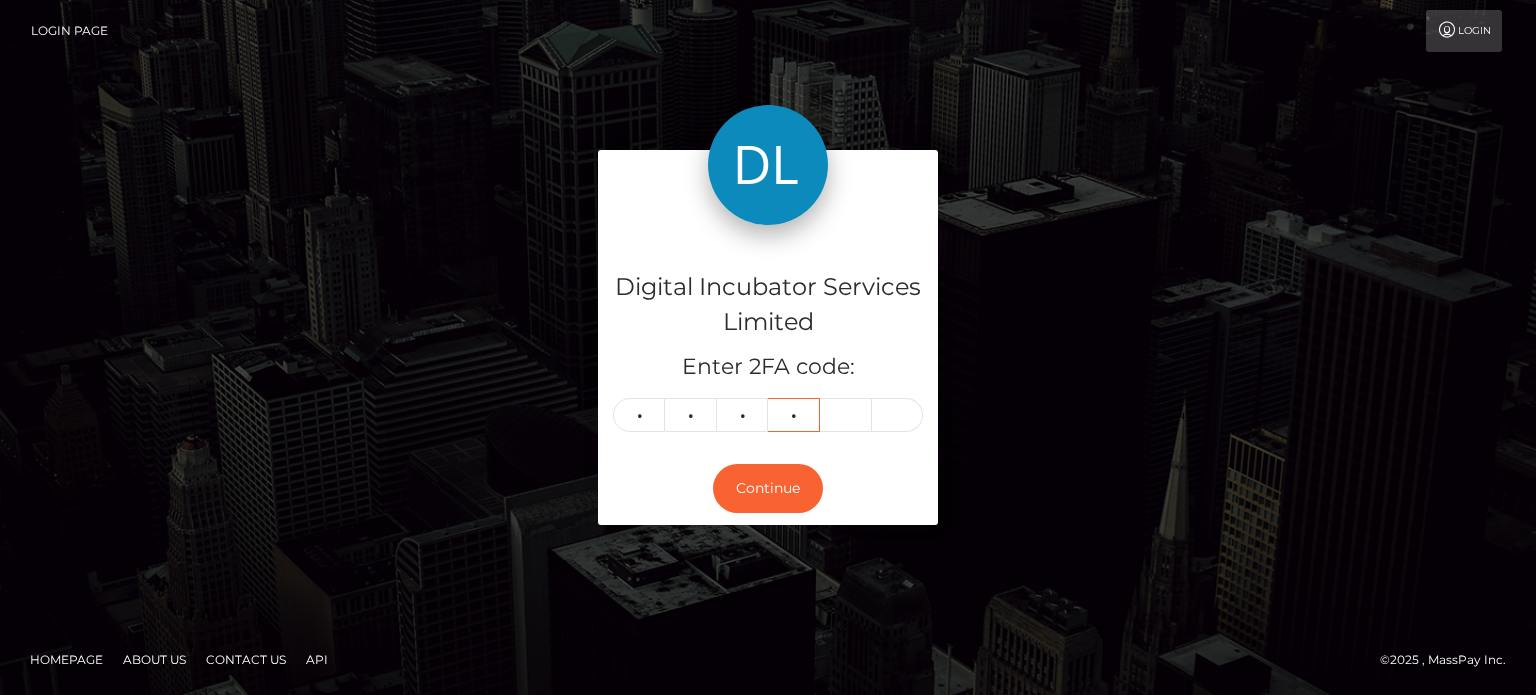type on "2" 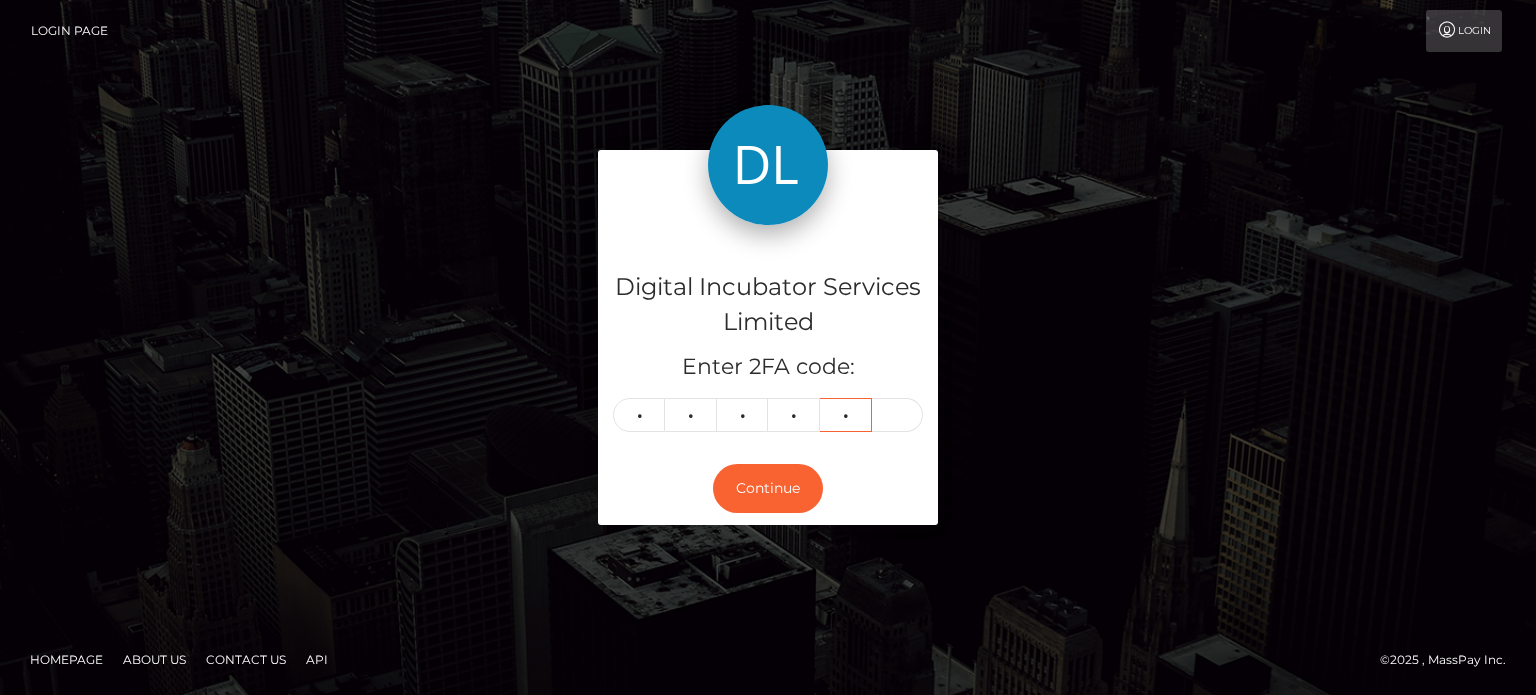 type on "9" 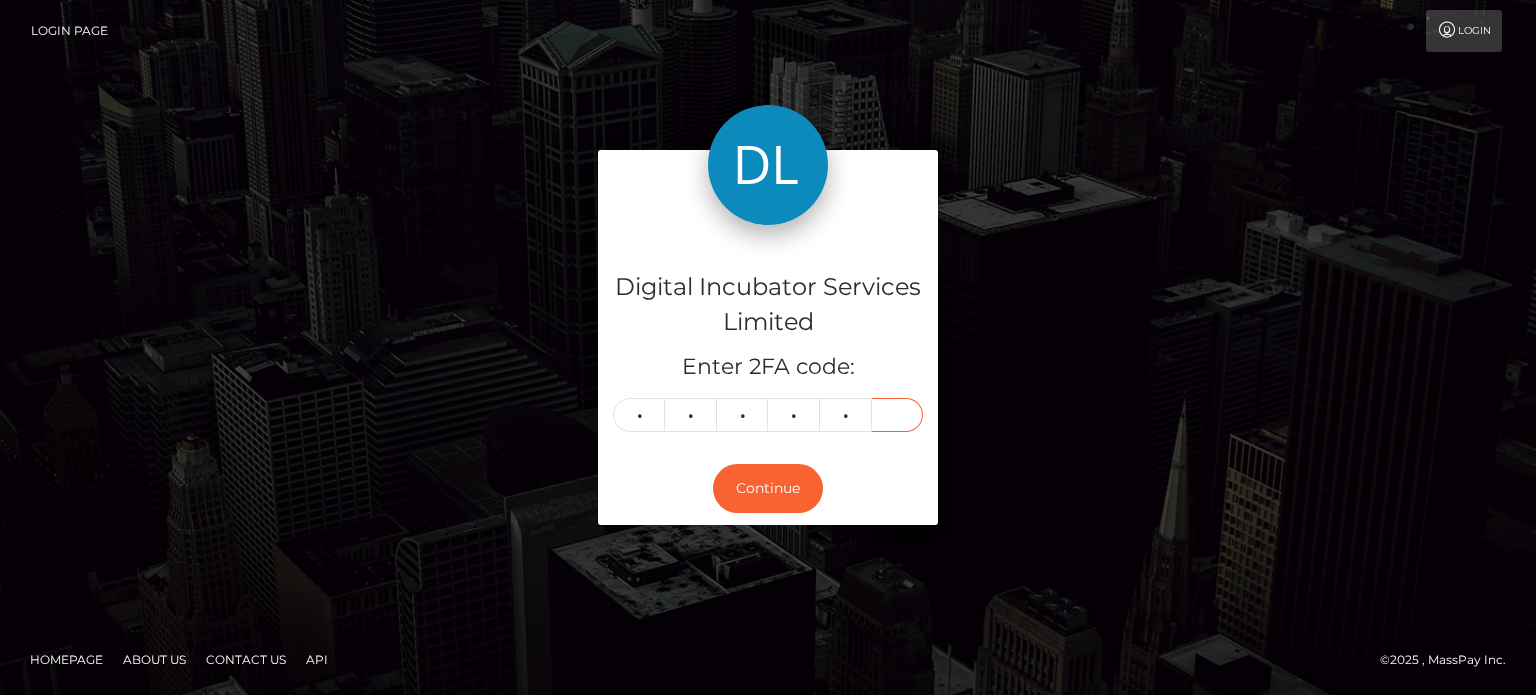 type on "9" 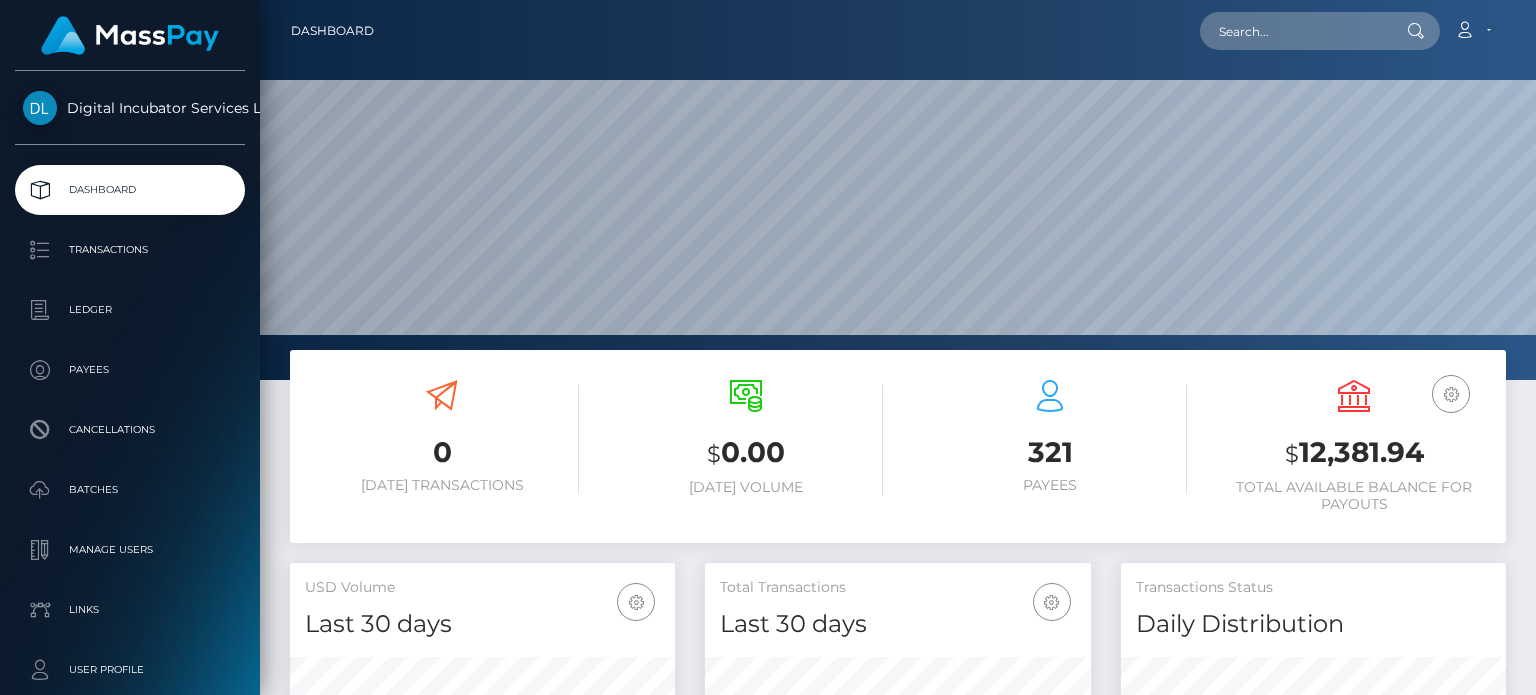 scroll, scrollTop: 0, scrollLeft: 0, axis: both 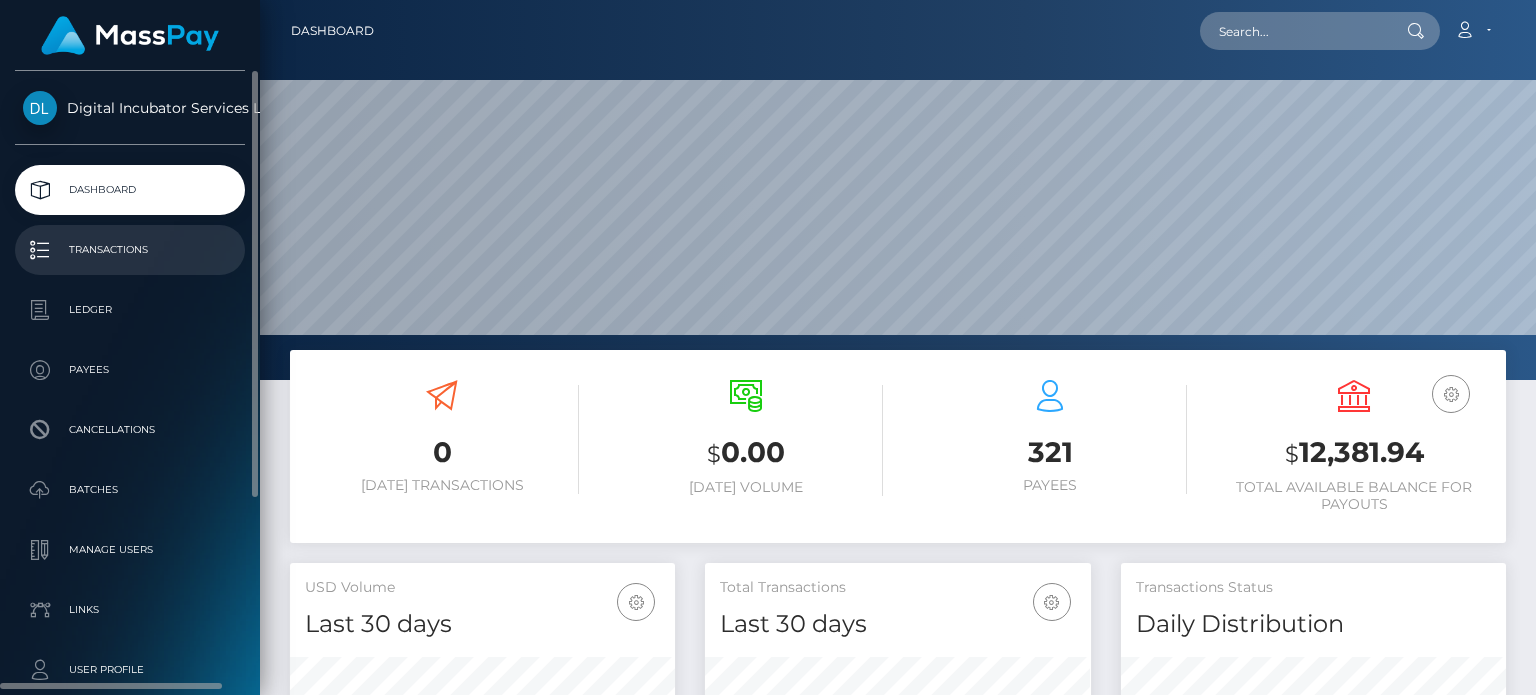 click on "Transactions" at bounding box center [130, 250] 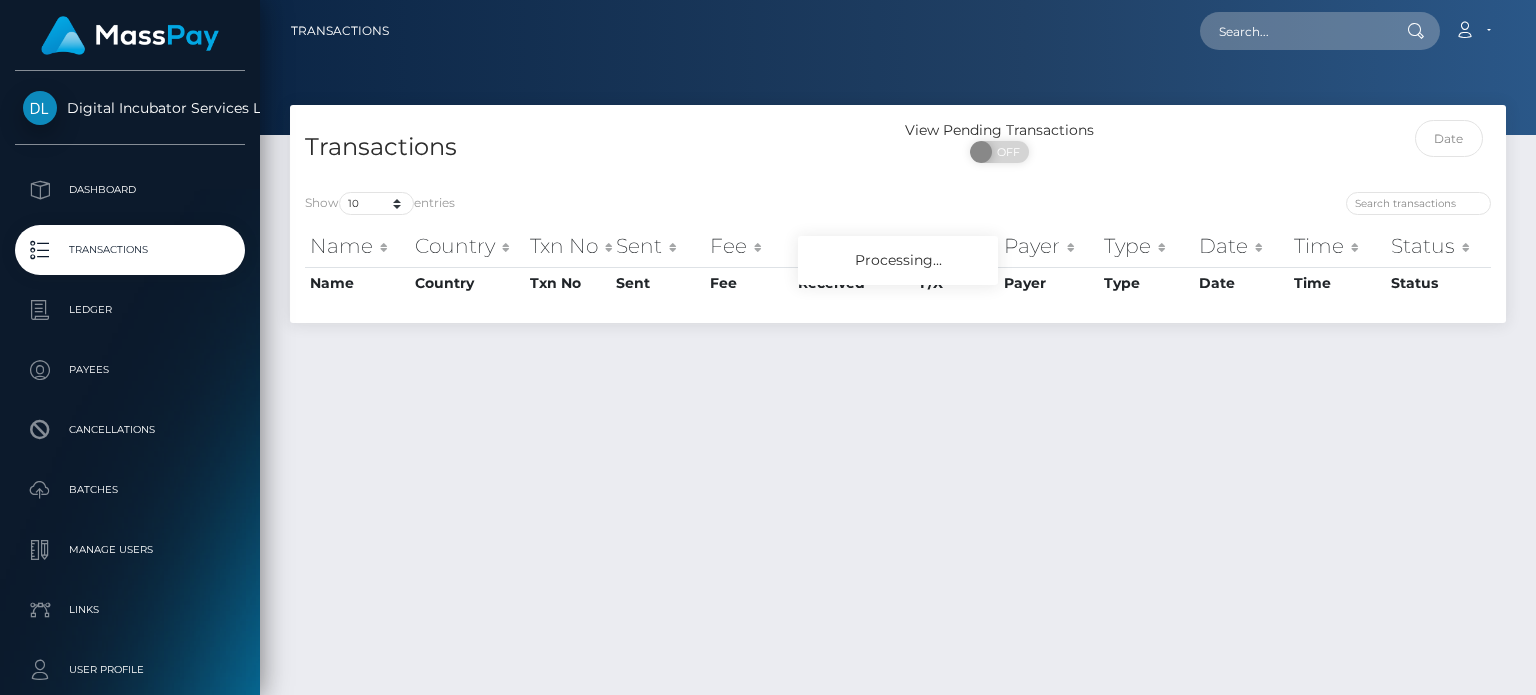 scroll, scrollTop: 0, scrollLeft: 0, axis: both 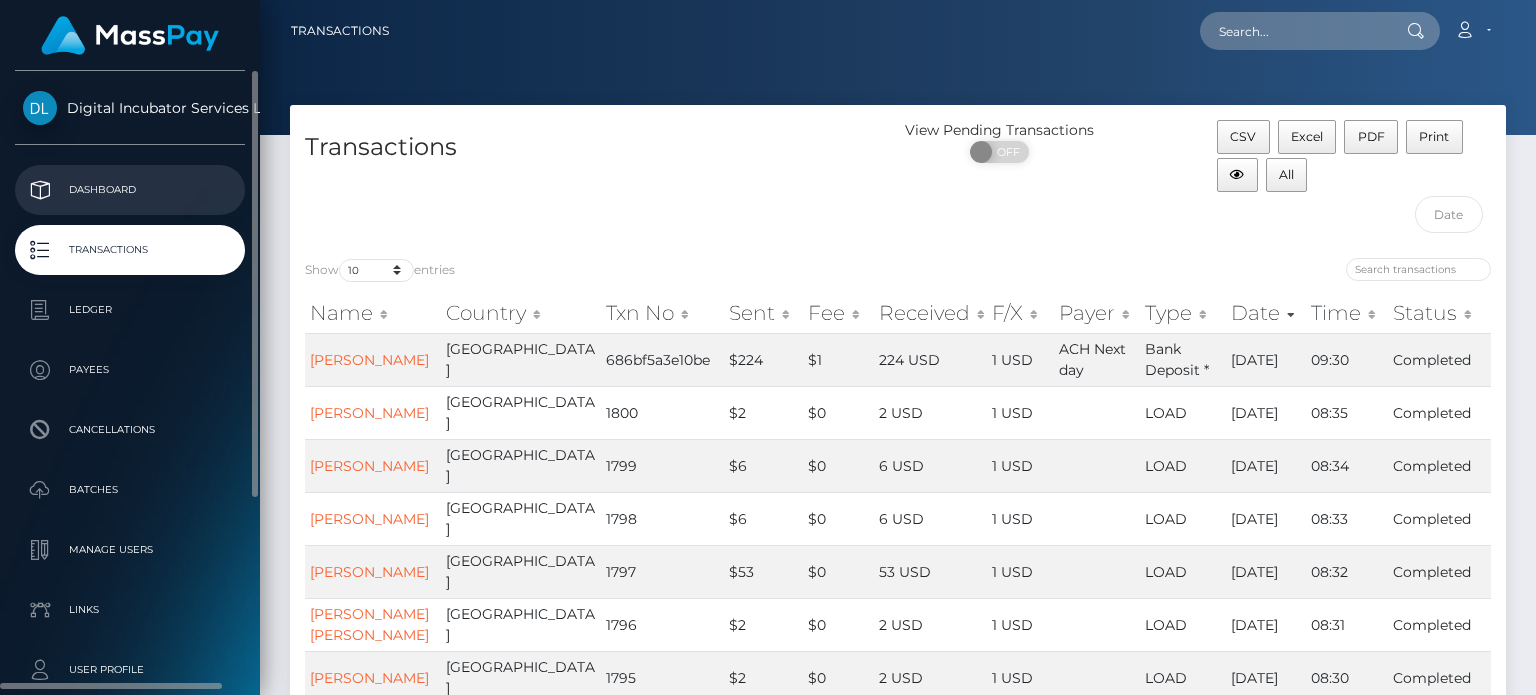 click on "Dashboard" at bounding box center [130, 190] 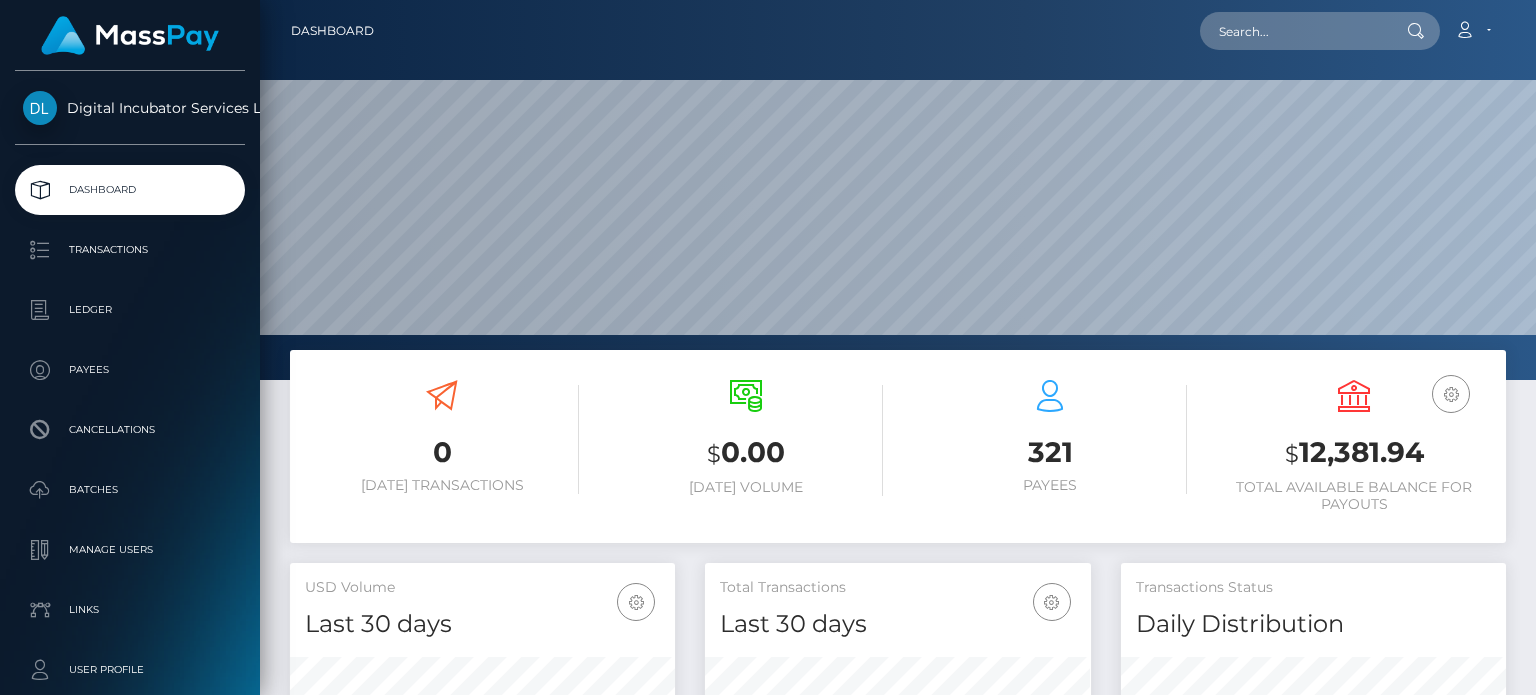 scroll, scrollTop: 0, scrollLeft: 0, axis: both 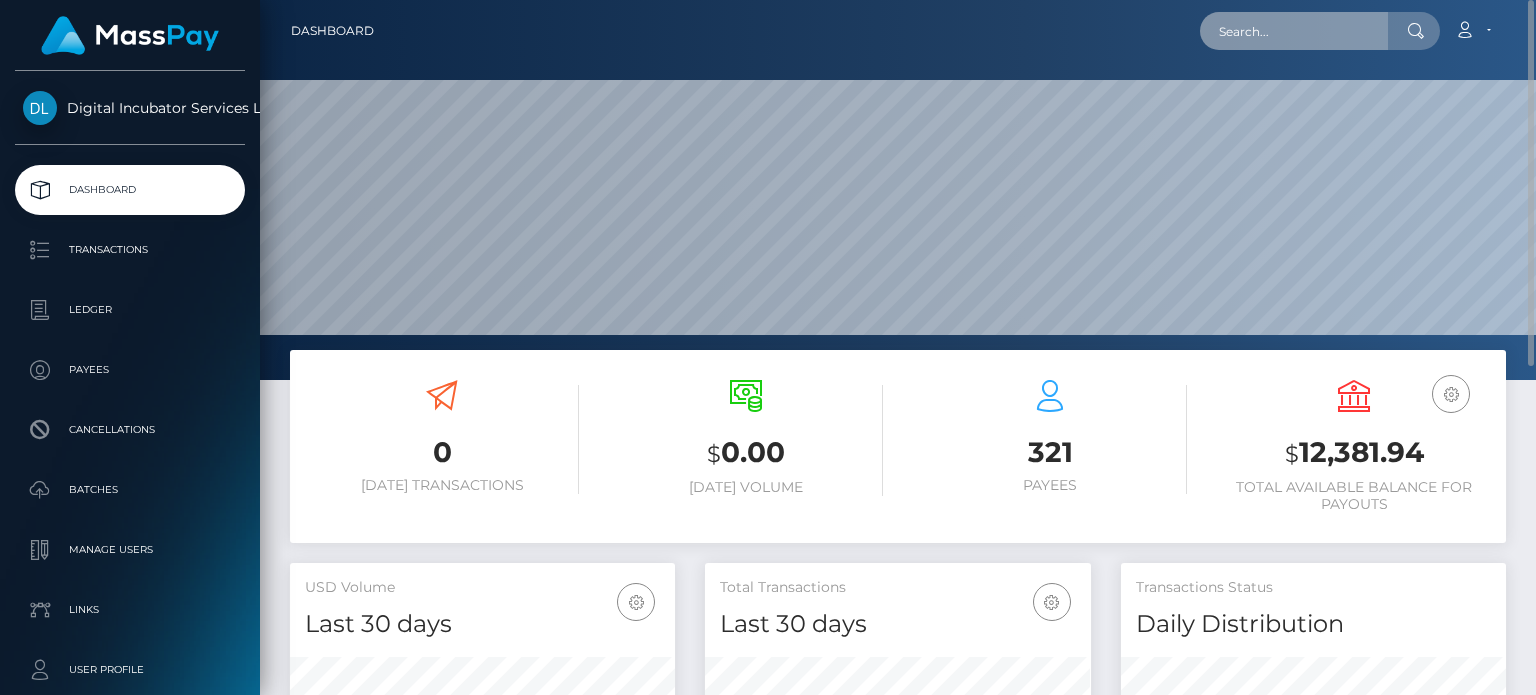 click at bounding box center (1294, 31) 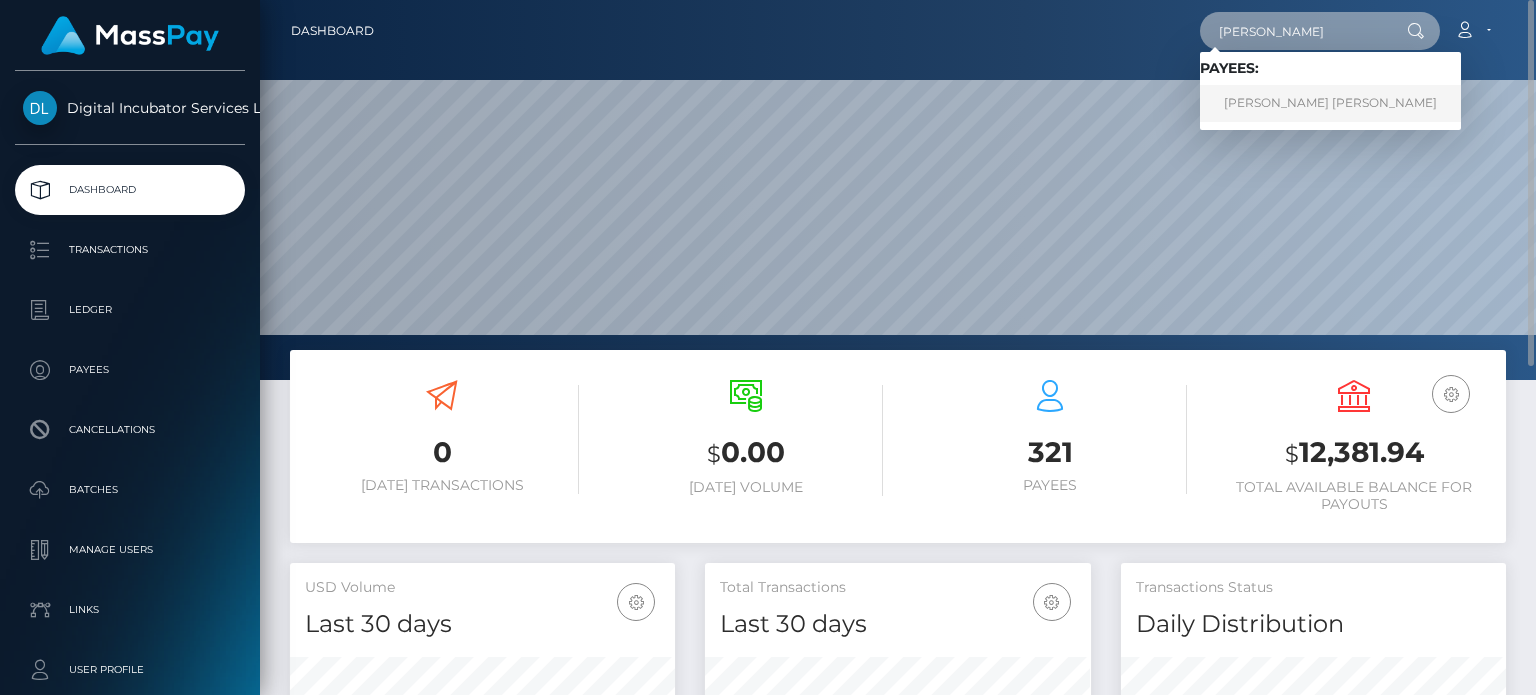type on "[PERSON_NAME]" 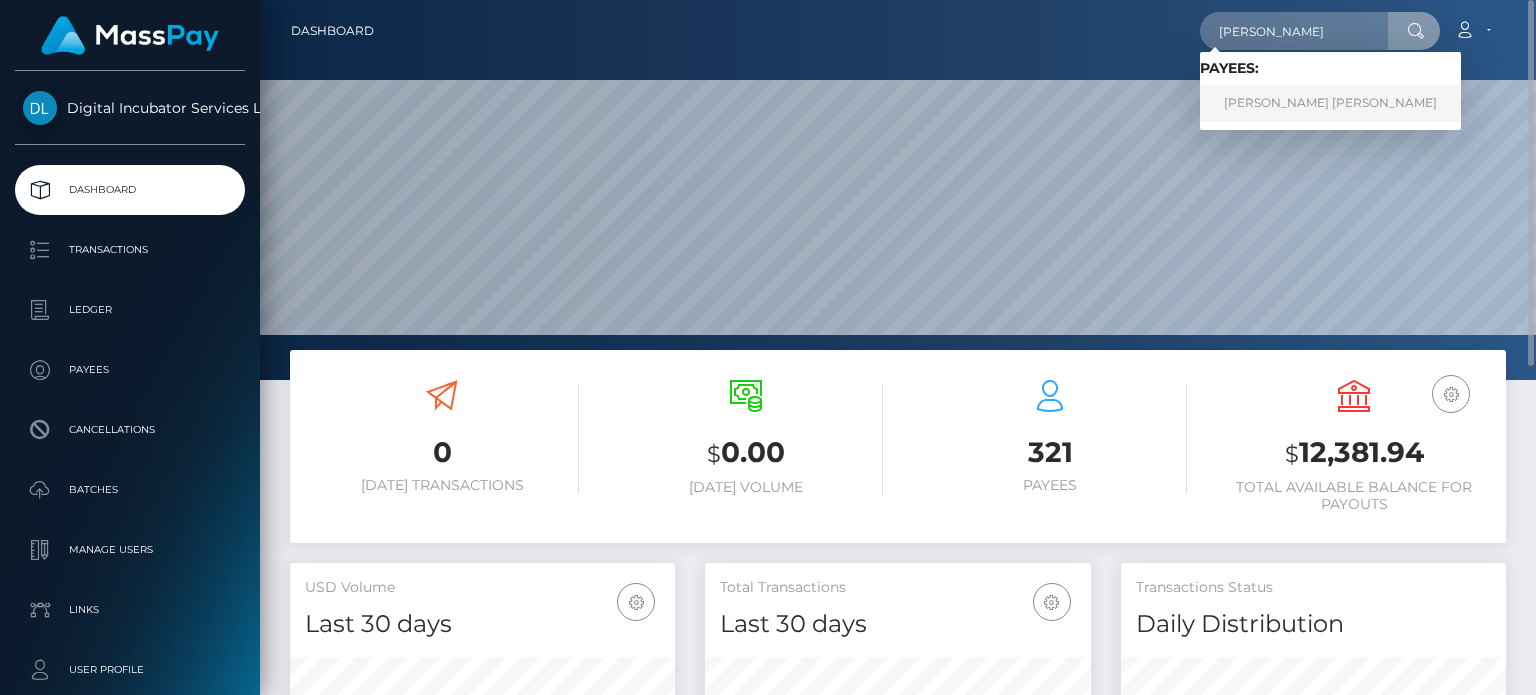 click on "Juan David Arroyave Garcia" at bounding box center [1330, 103] 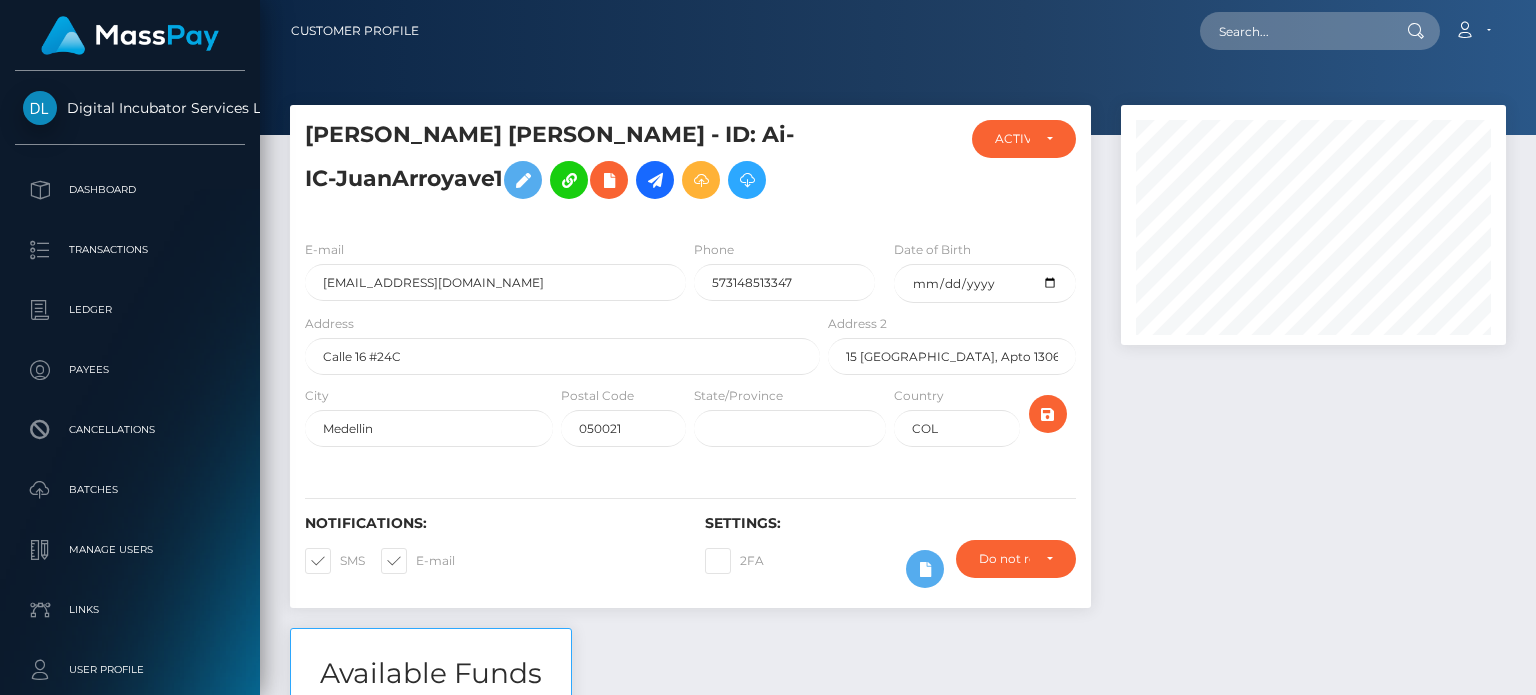 scroll, scrollTop: 0, scrollLeft: 0, axis: both 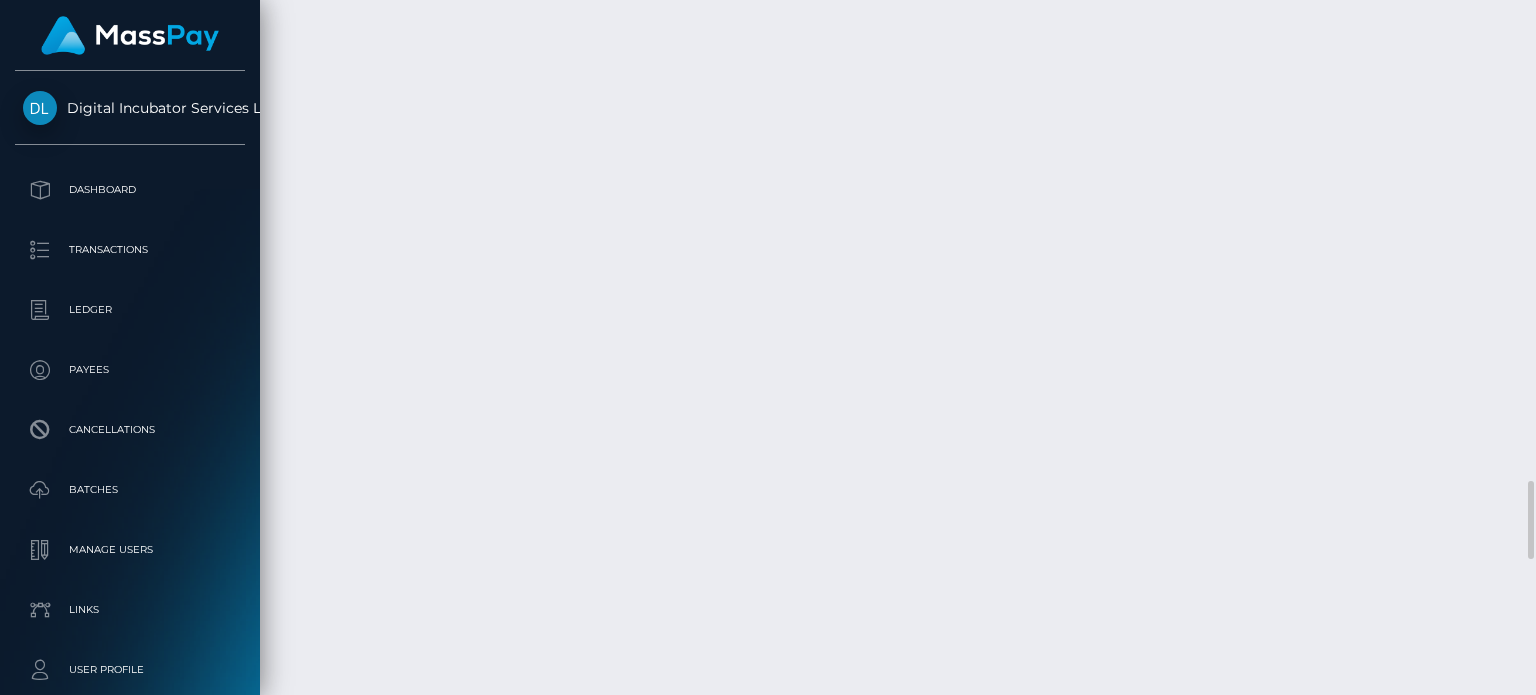 drag, startPoint x: 655, startPoint y: 299, endPoint x: 478, endPoint y: 297, distance: 177.01129 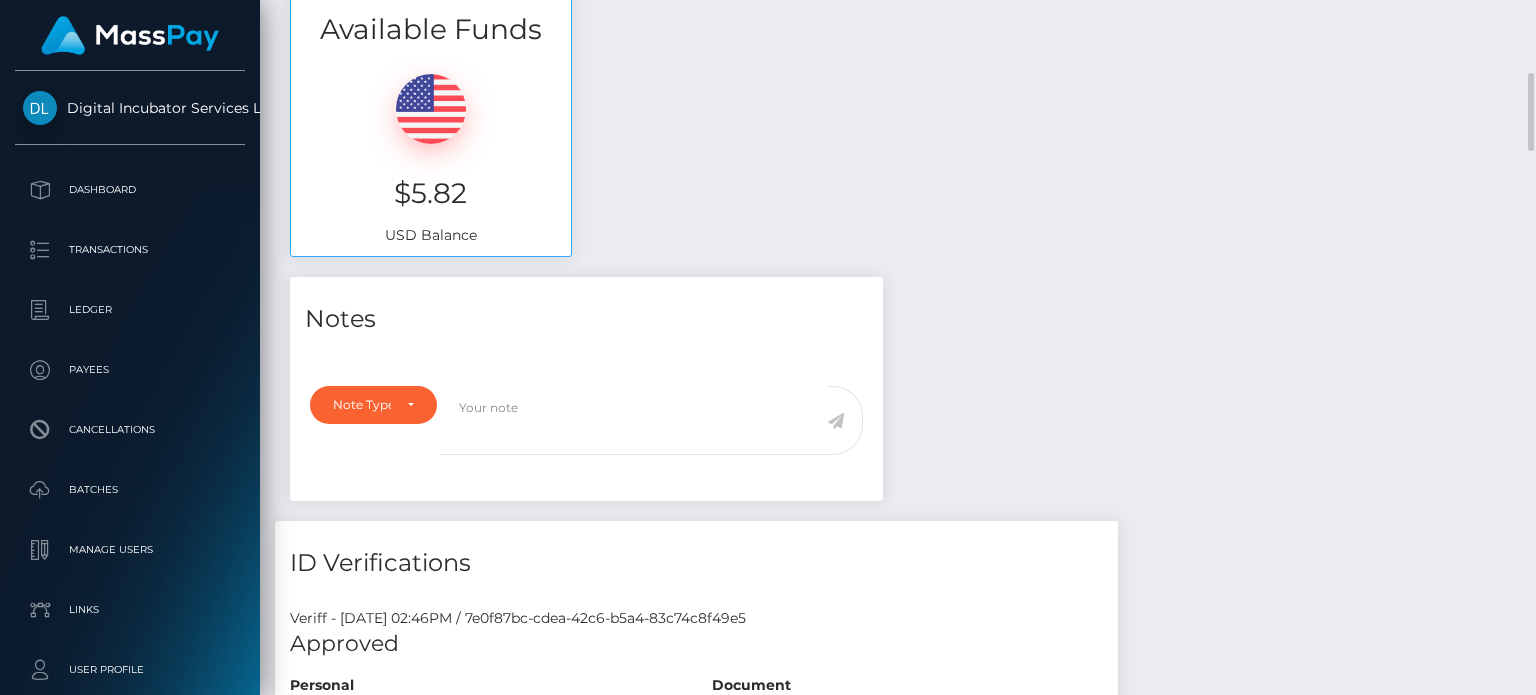 scroll, scrollTop: 0, scrollLeft: 0, axis: both 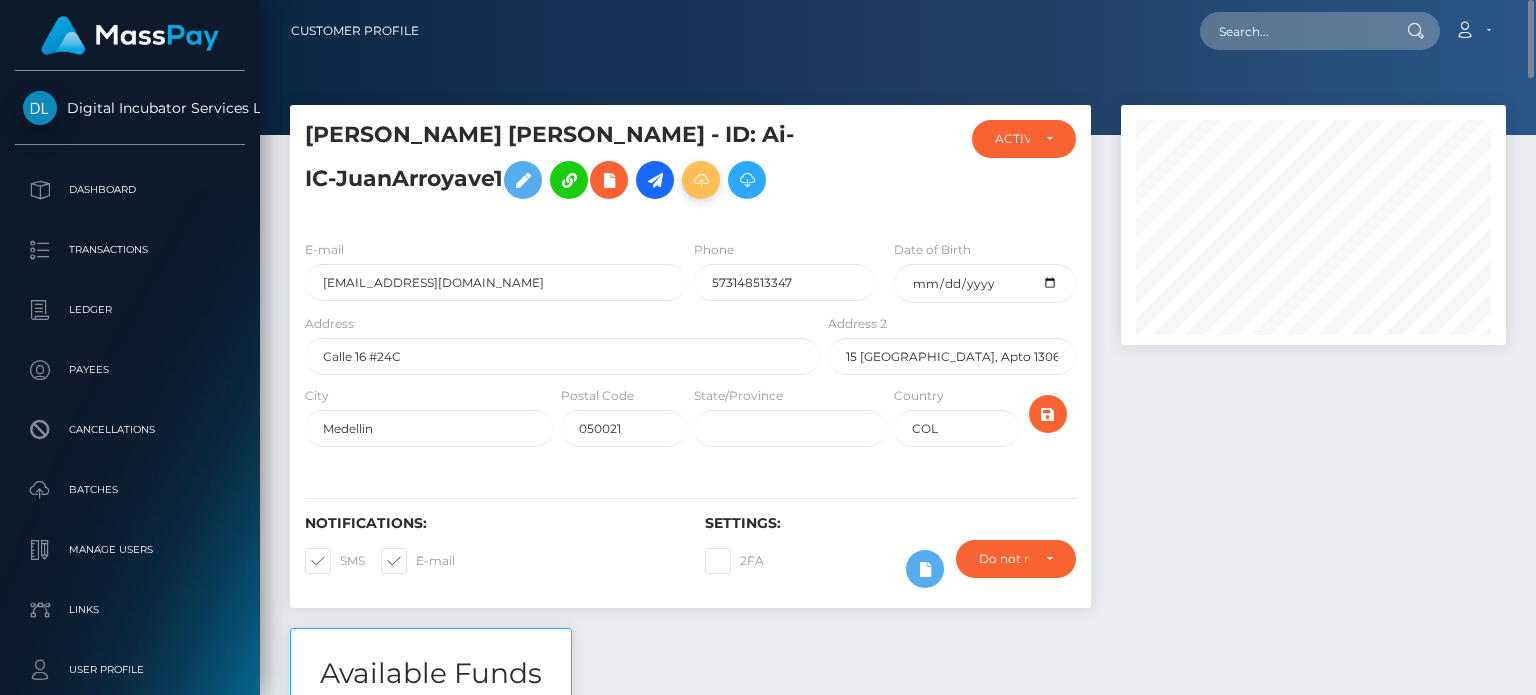 click at bounding box center [701, 180] 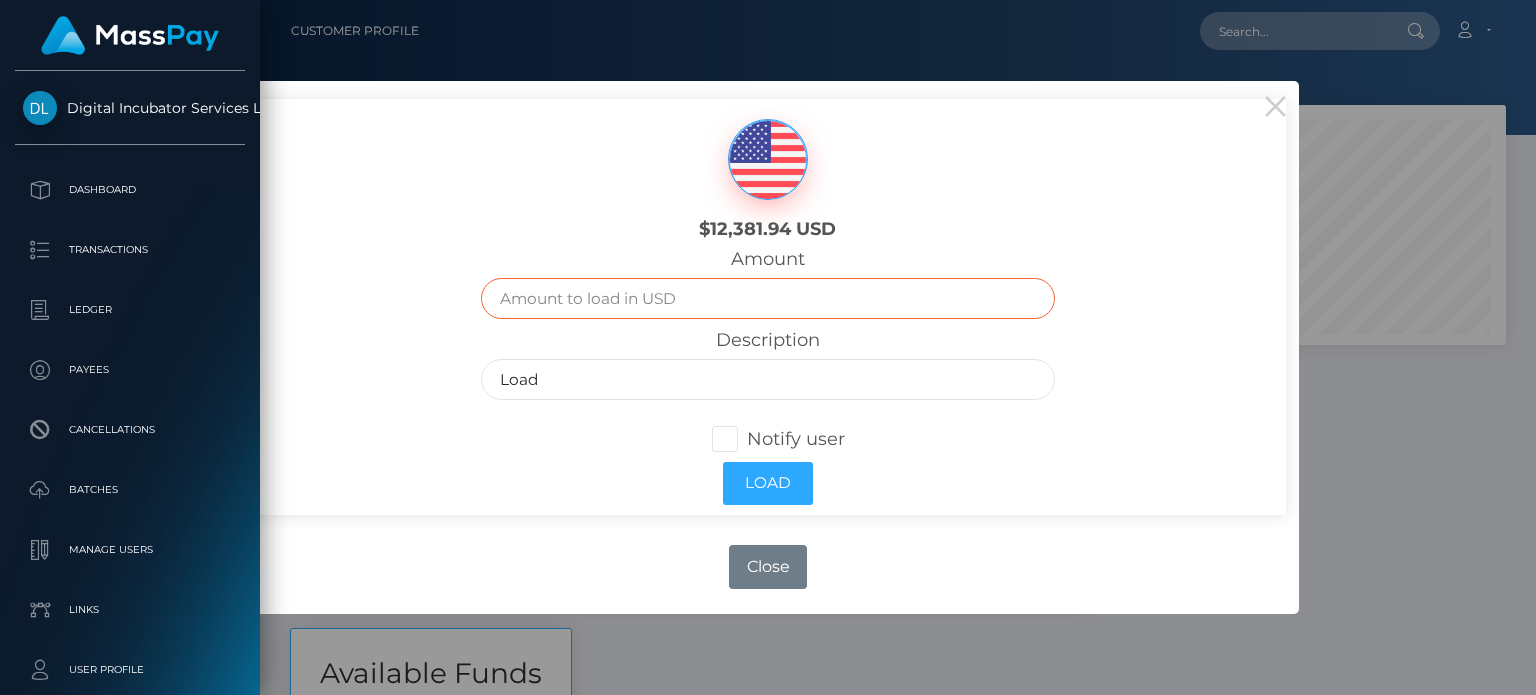 click at bounding box center [768, 298] 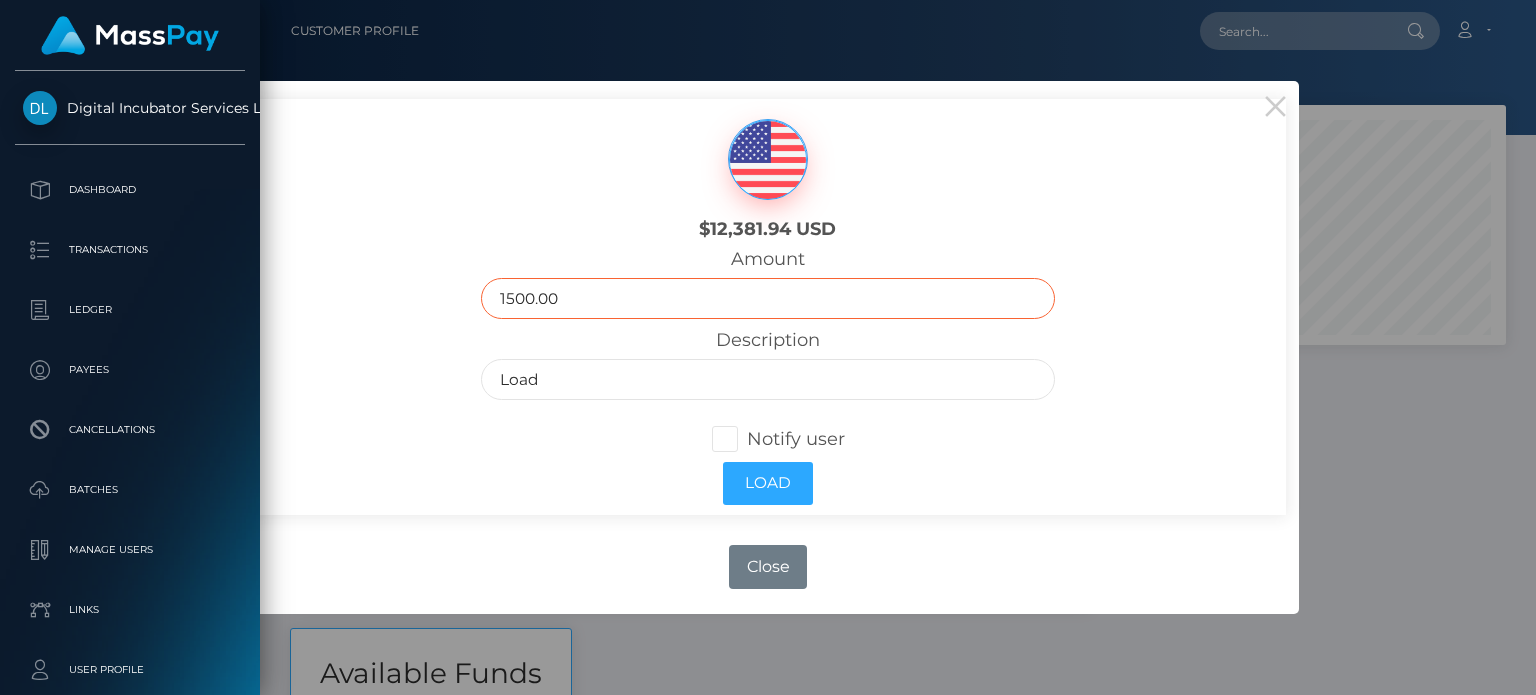 type on "1500.00" 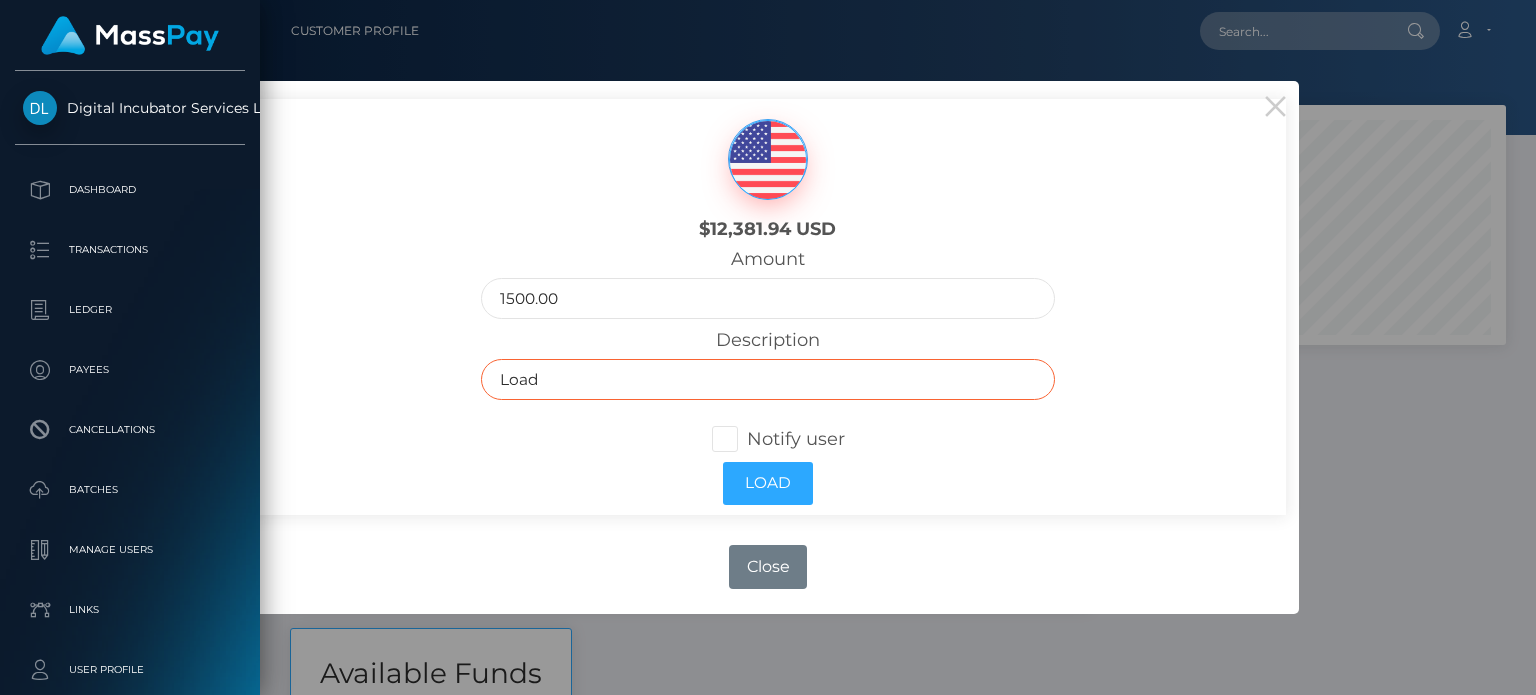 click on "Load" at bounding box center (768, 379) 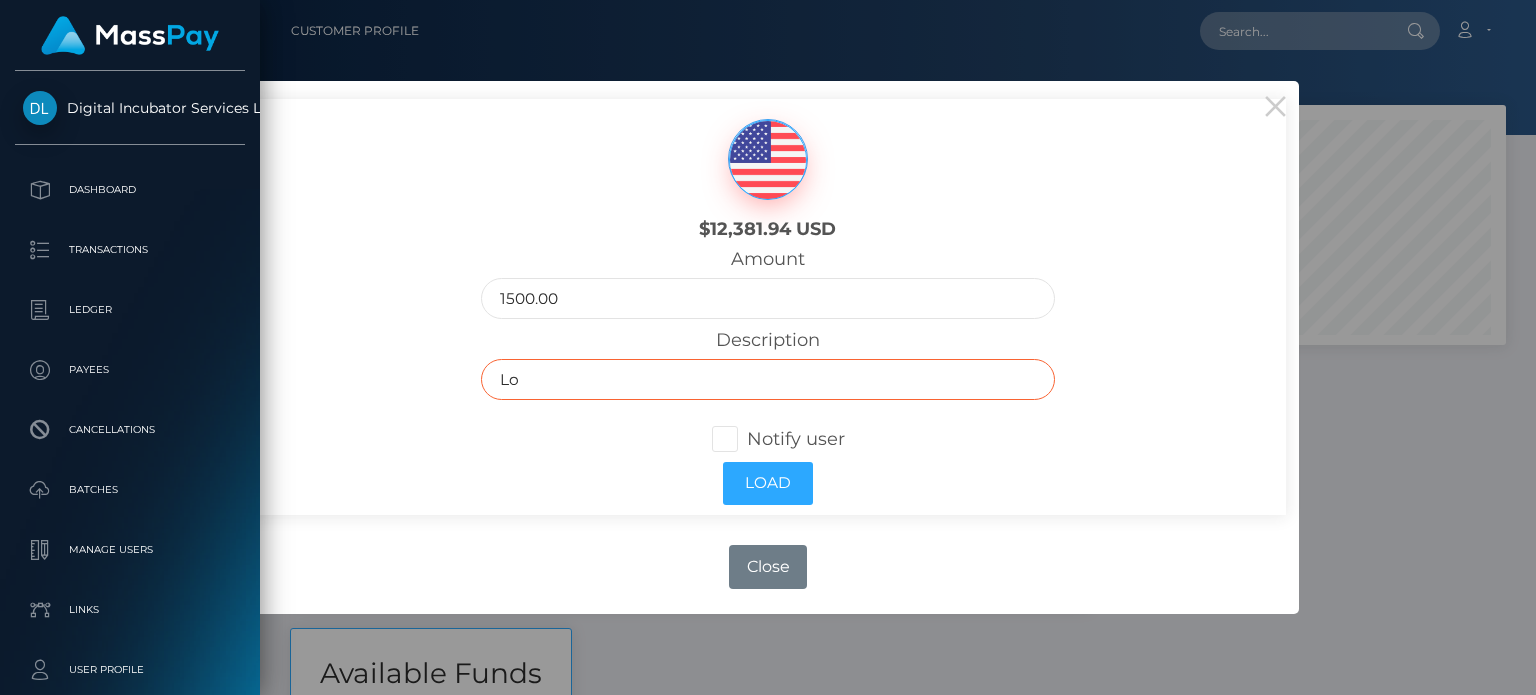 type on "L" 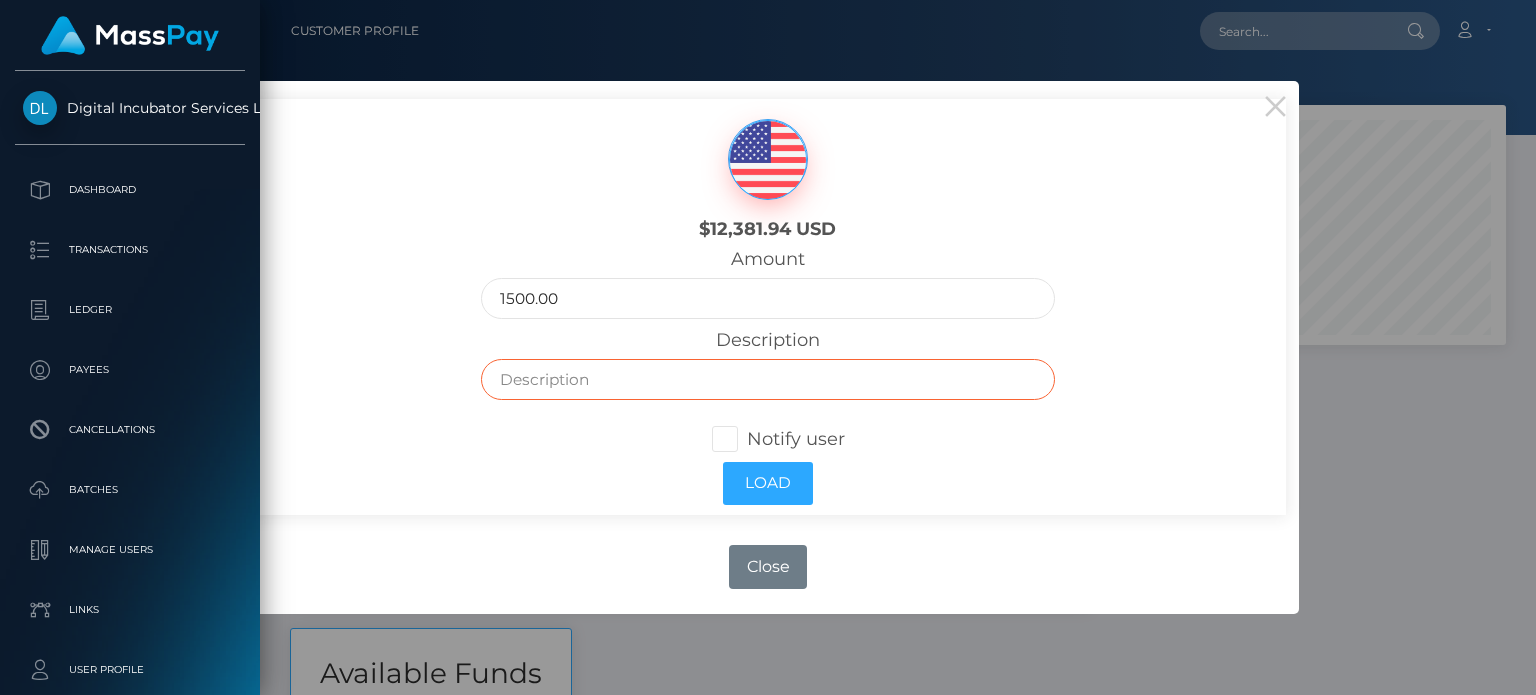 paste on "inv10 [DATE]" 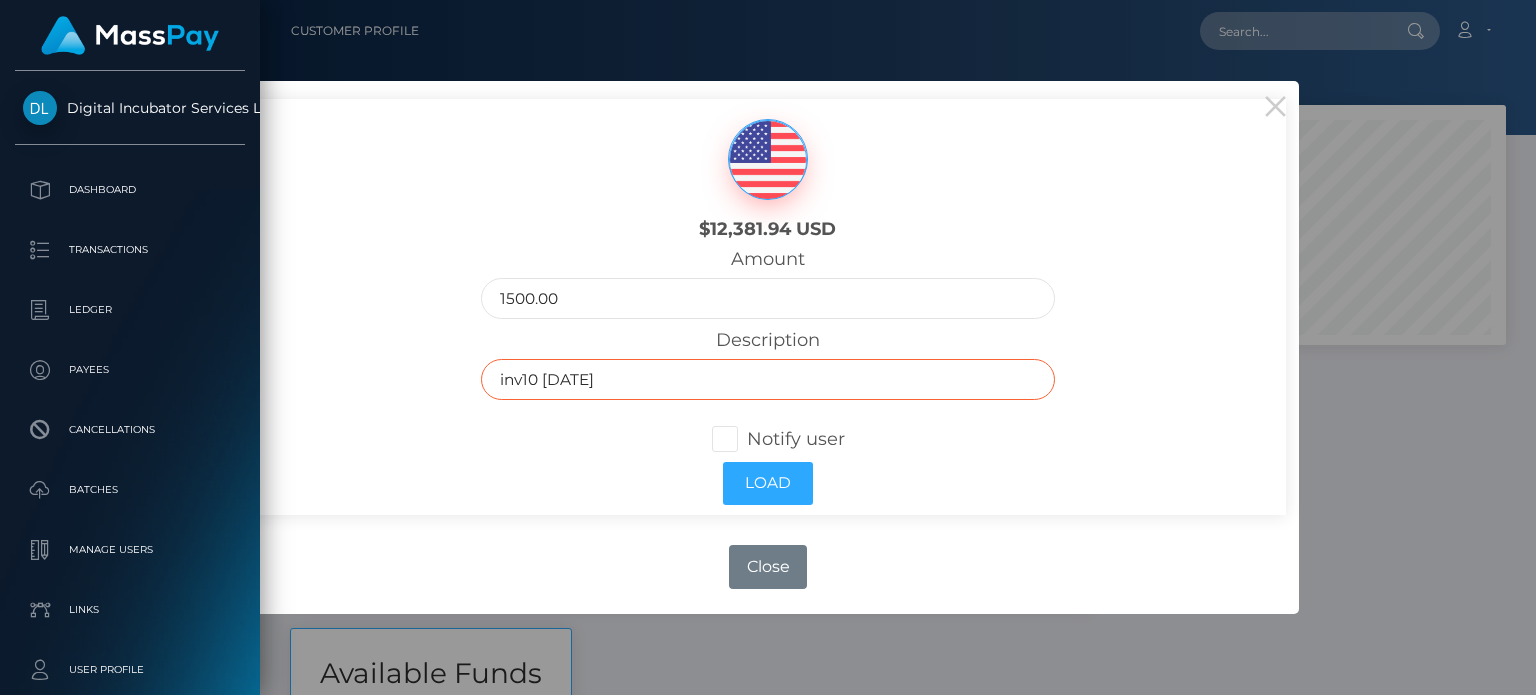 click on "inv10 [DATE]" at bounding box center [768, 379] 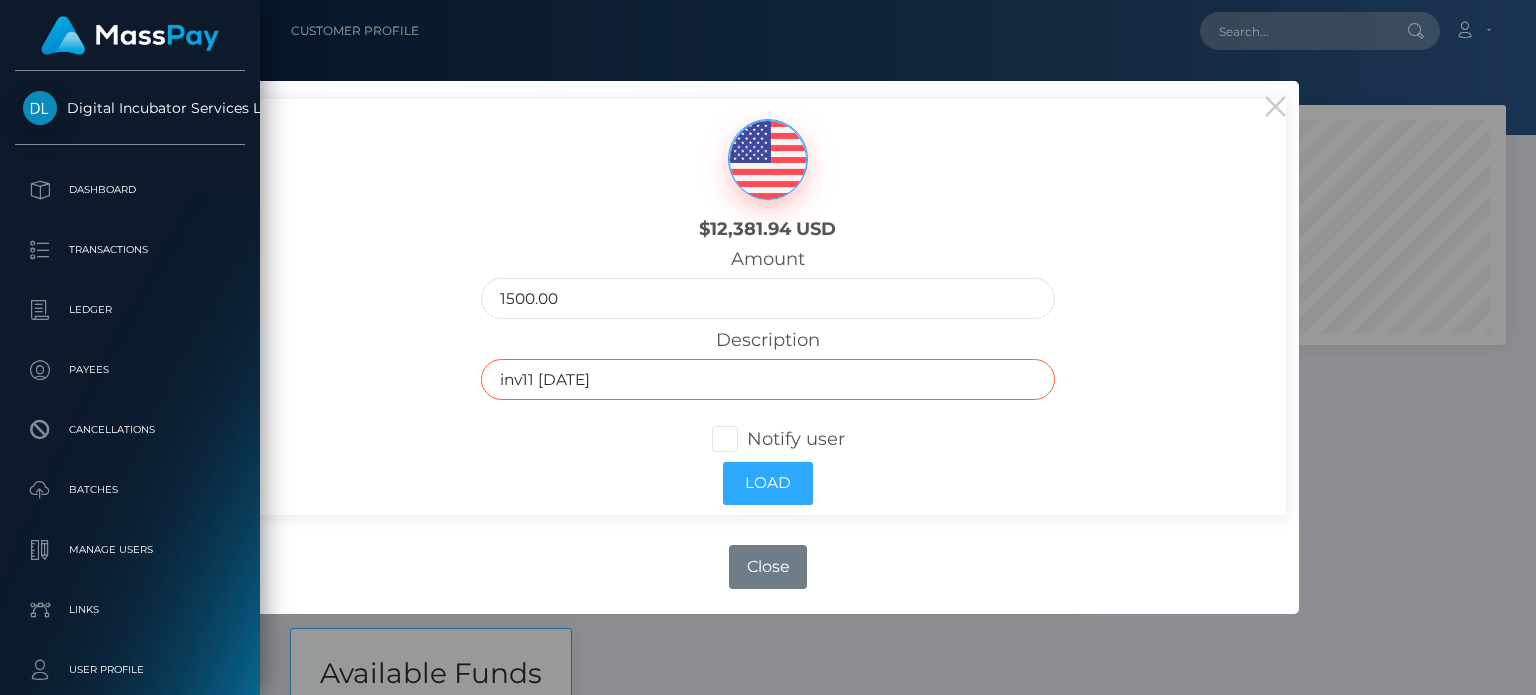type on "inv11 [DATE]" 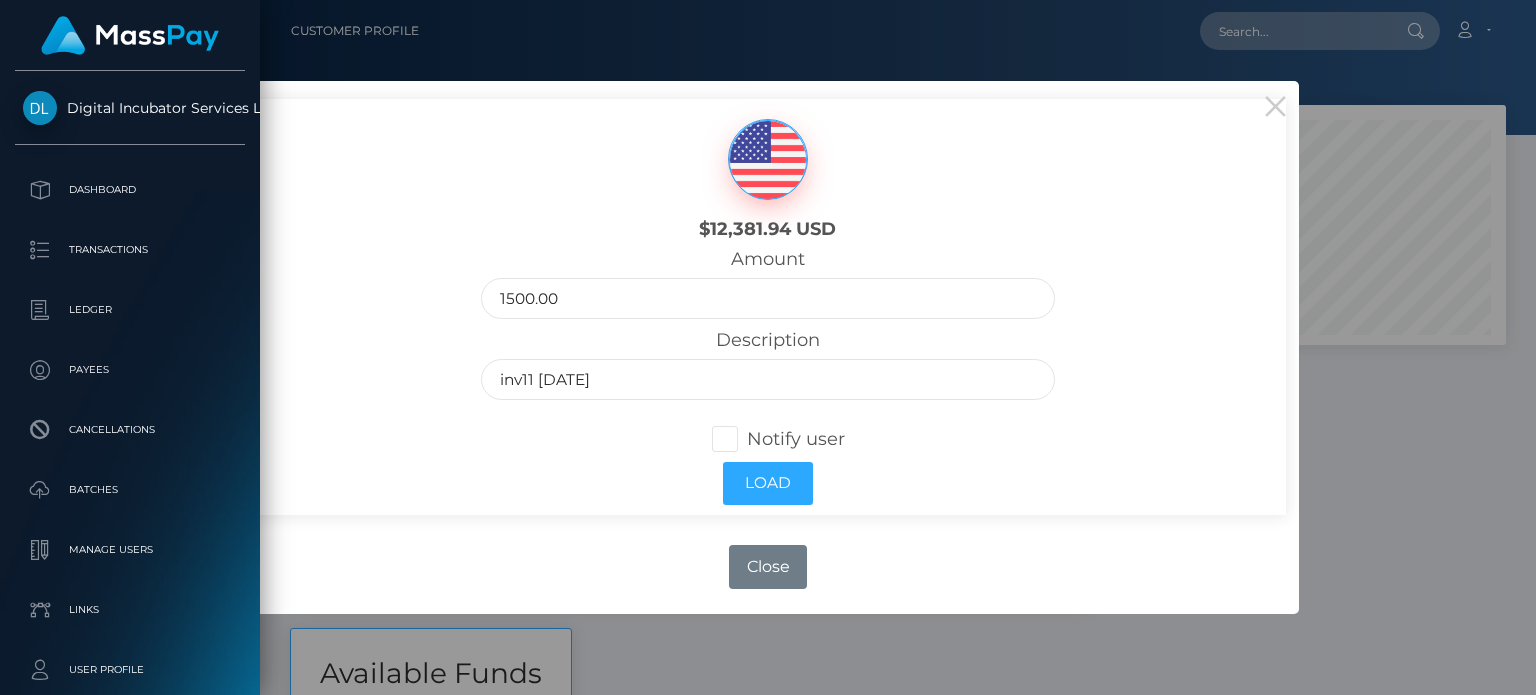 click at bounding box center [747, 439] 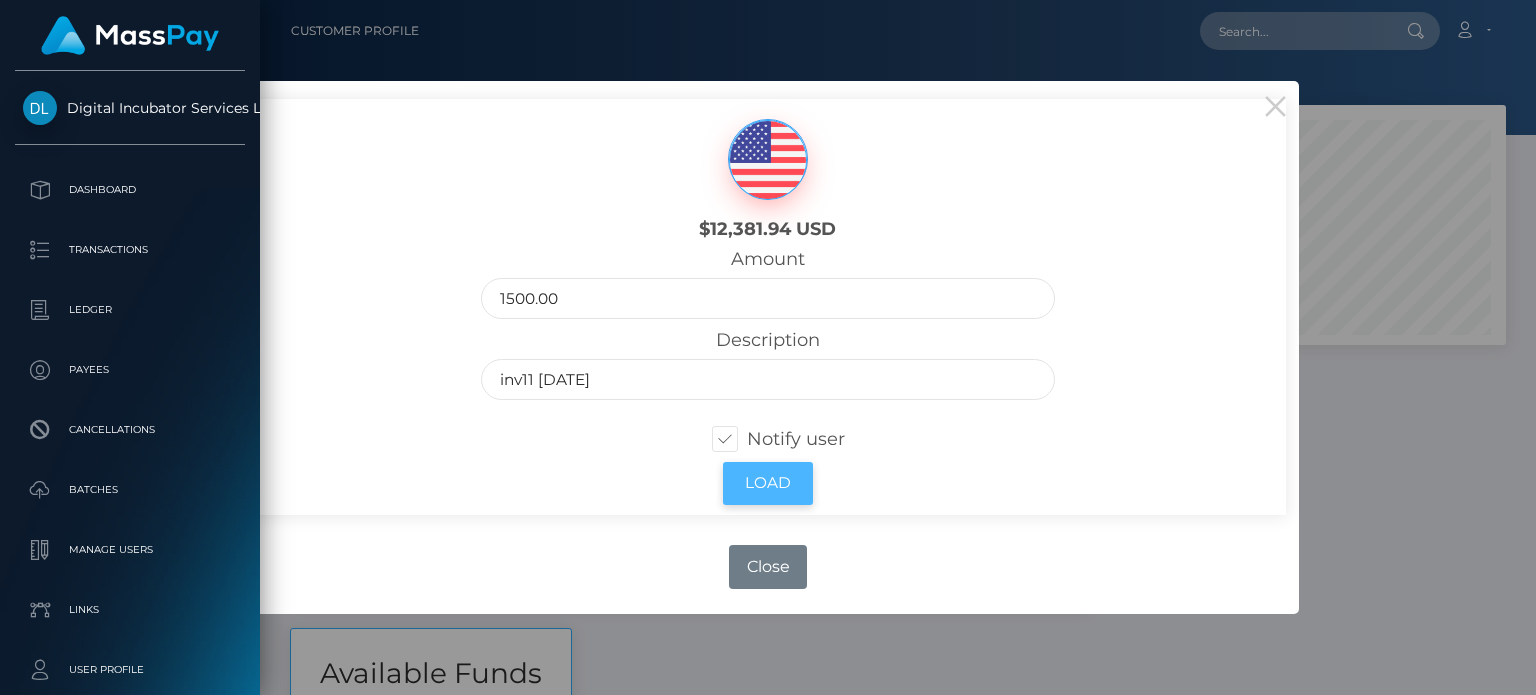 click on "Load" at bounding box center (768, 483) 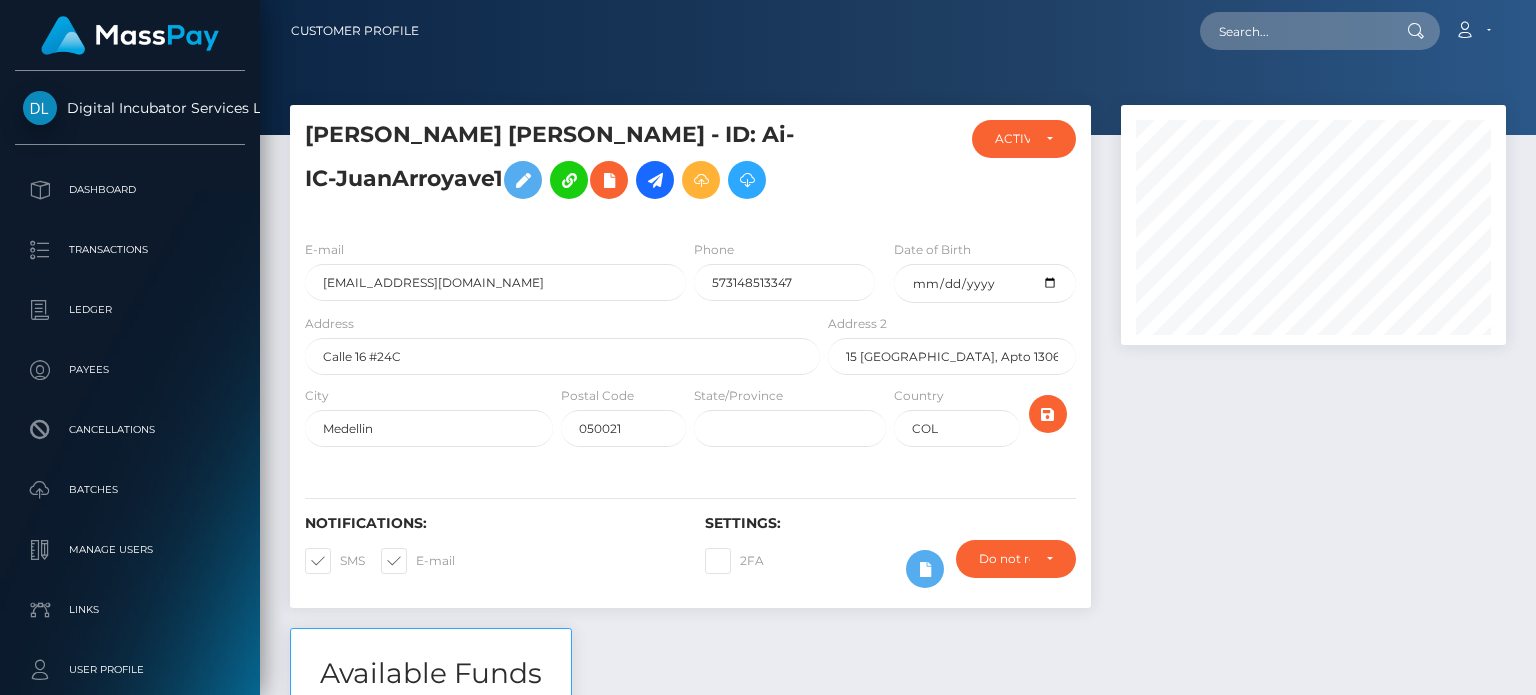 scroll, scrollTop: 0, scrollLeft: 0, axis: both 